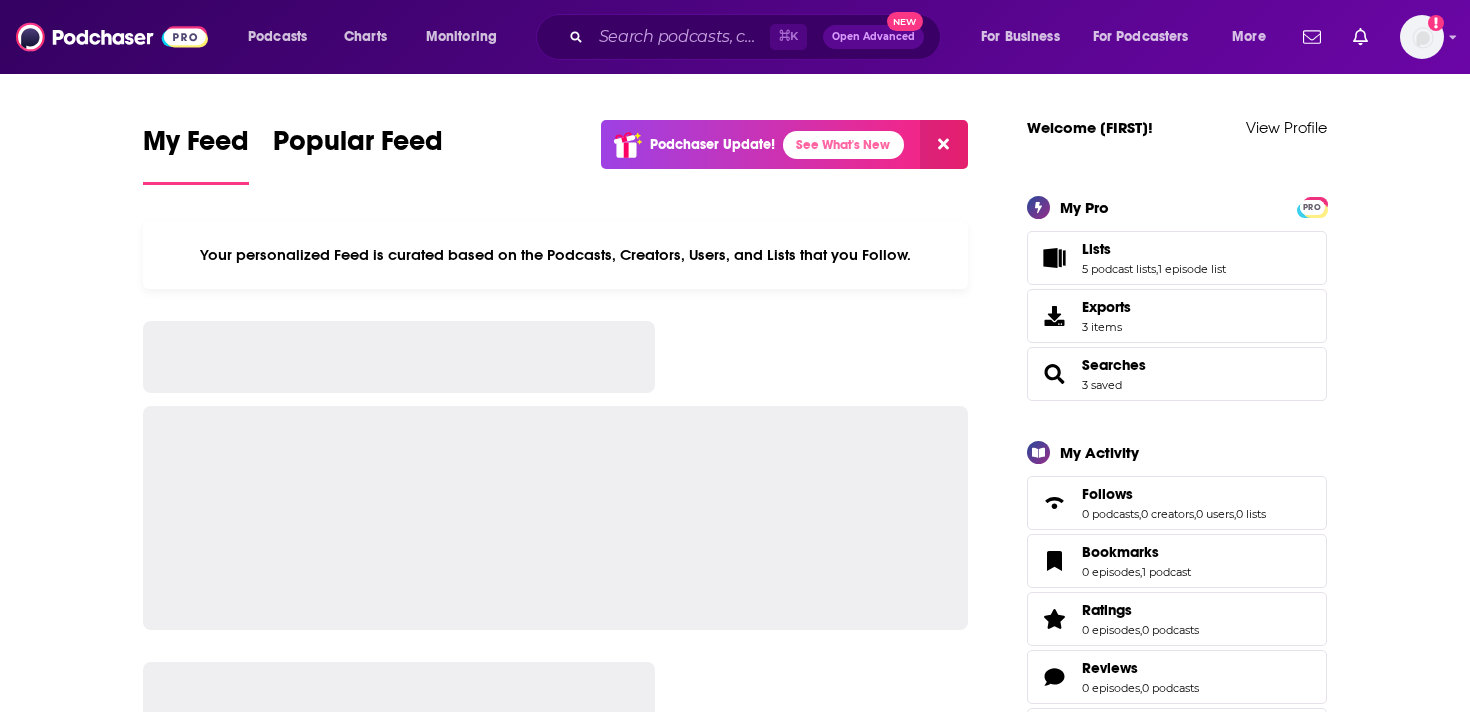 scroll, scrollTop: 0, scrollLeft: 0, axis: both 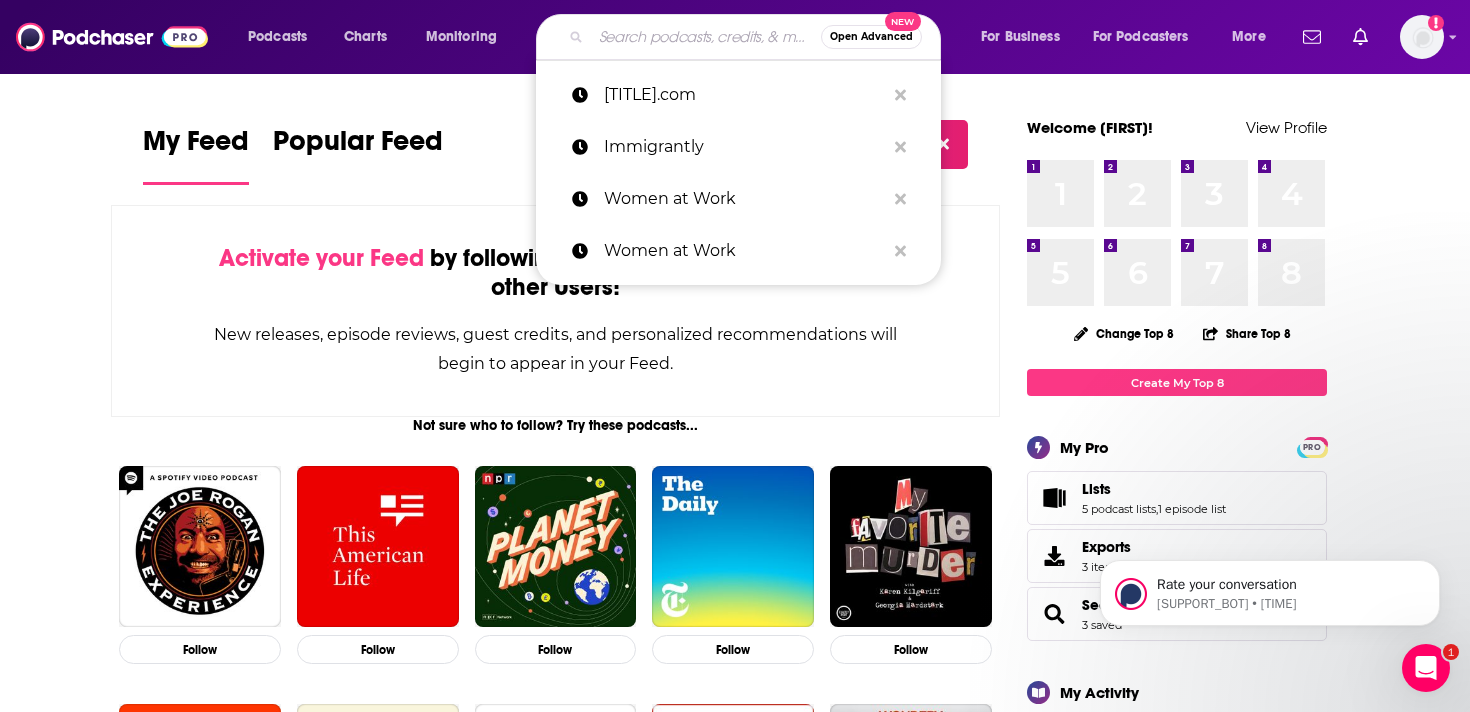 click at bounding box center [706, 37] 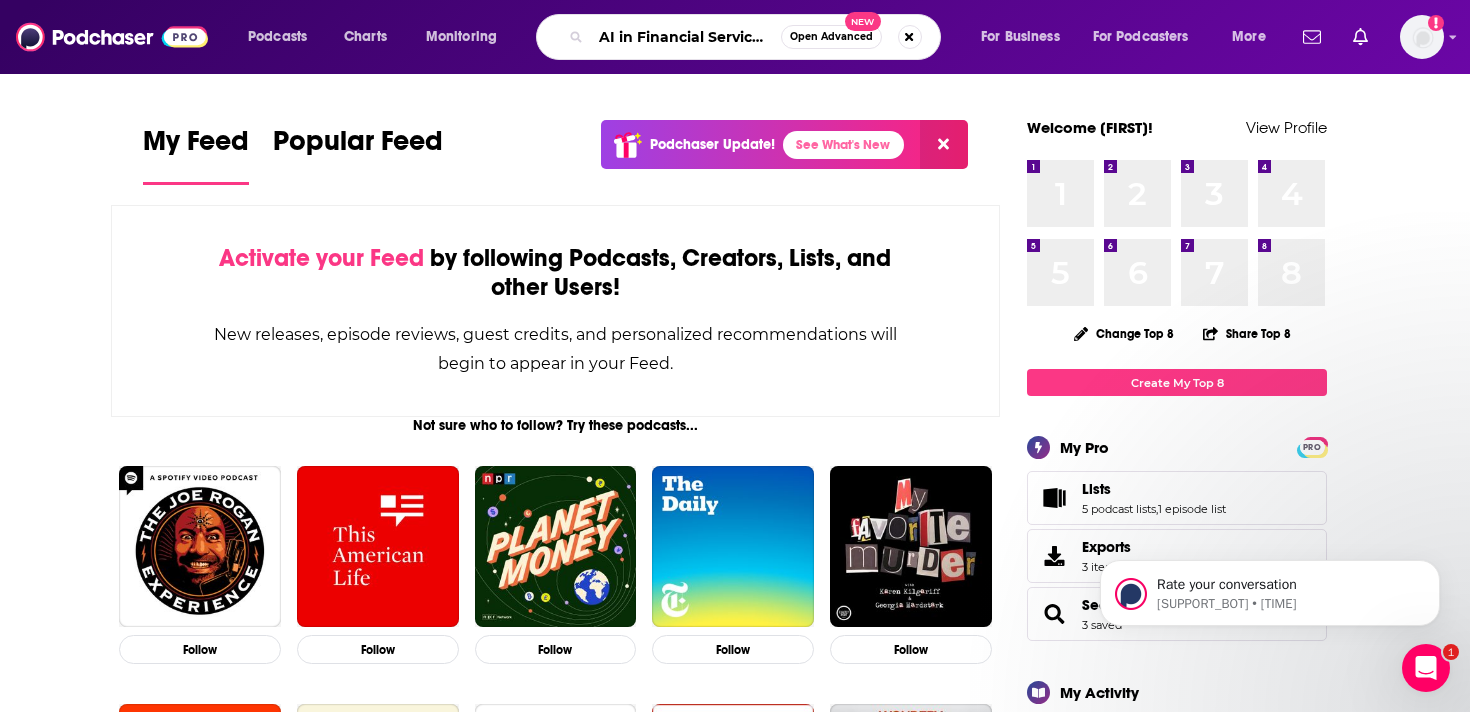 scroll, scrollTop: 0, scrollLeft: 60, axis: horizontal 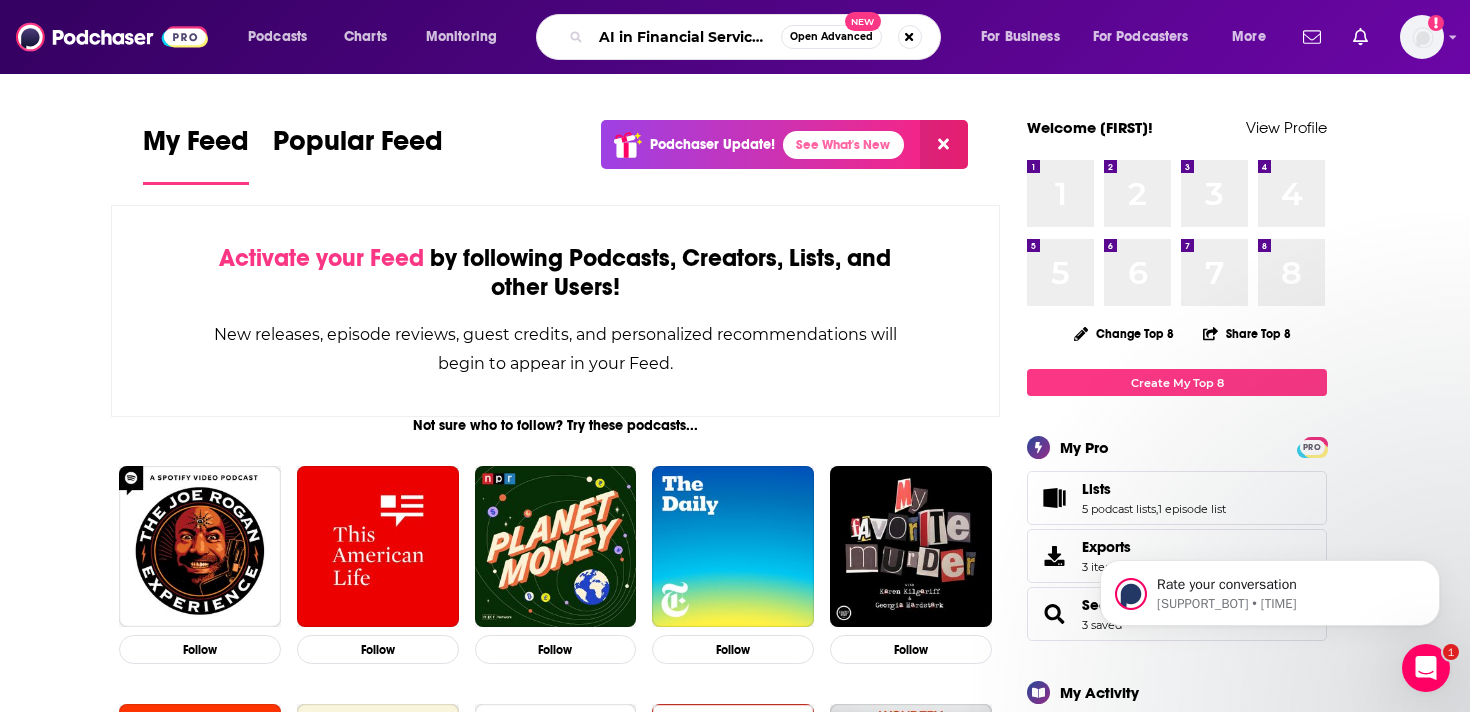 drag, startPoint x: 676, startPoint y: 42, endPoint x: 581, endPoint y: 43, distance: 95.005264 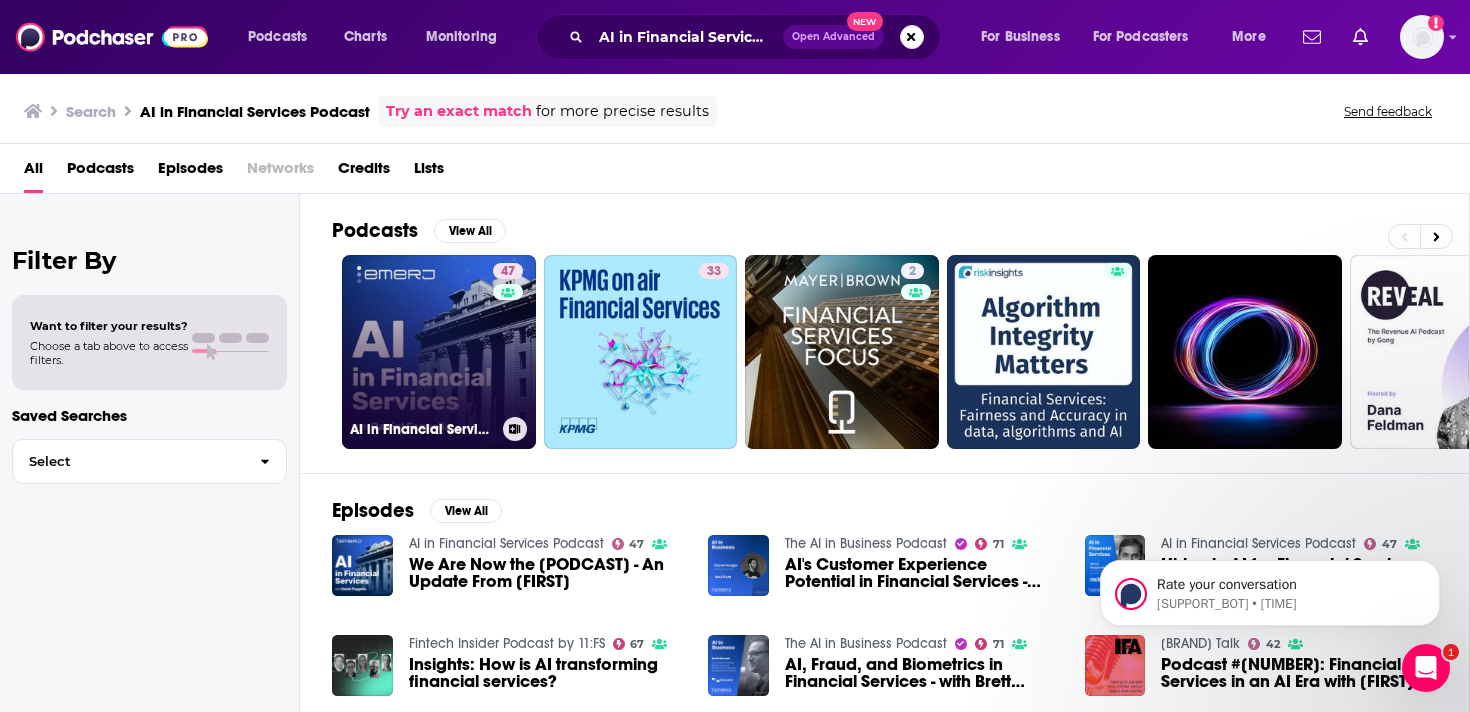 click on "47 AI in Financial Services Podcast" at bounding box center (439, 352) 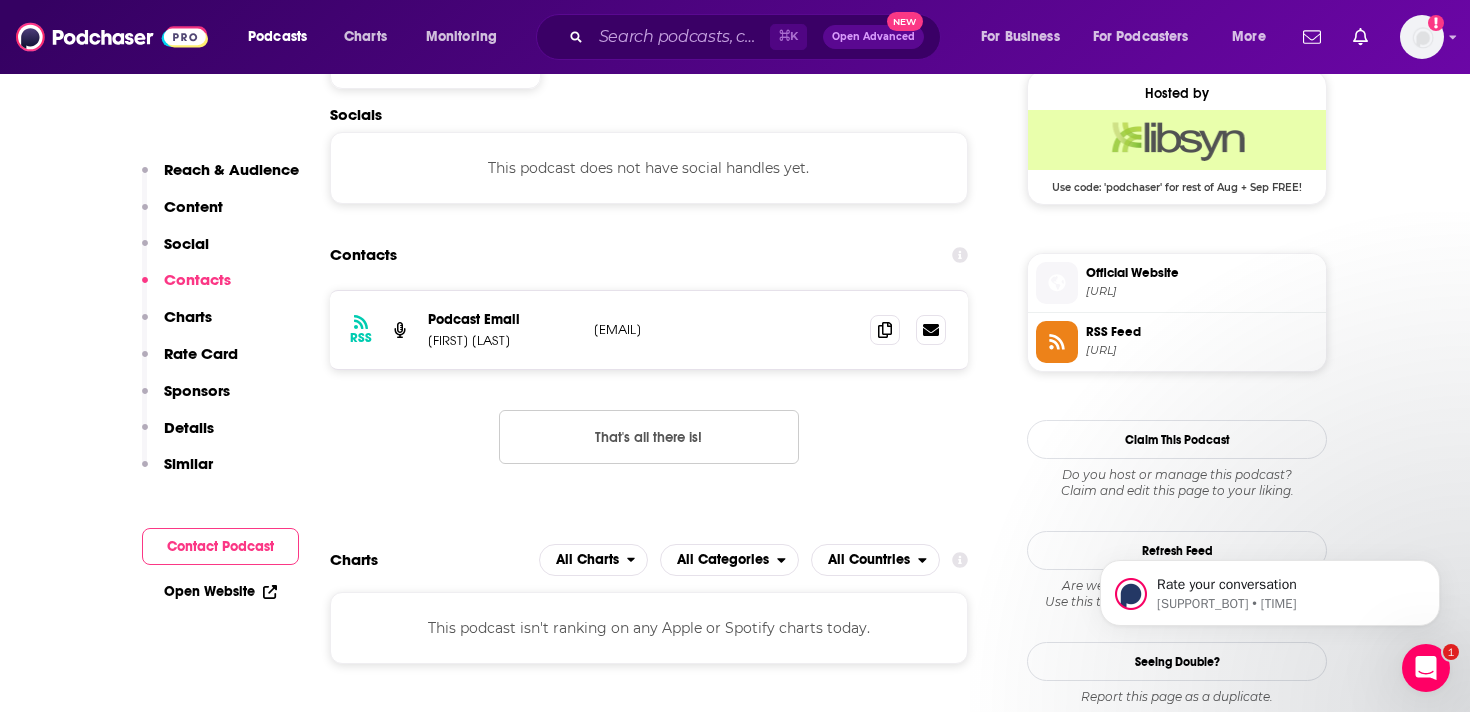 scroll, scrollTop: 1569, scrollLeft: 0, axis: vertical 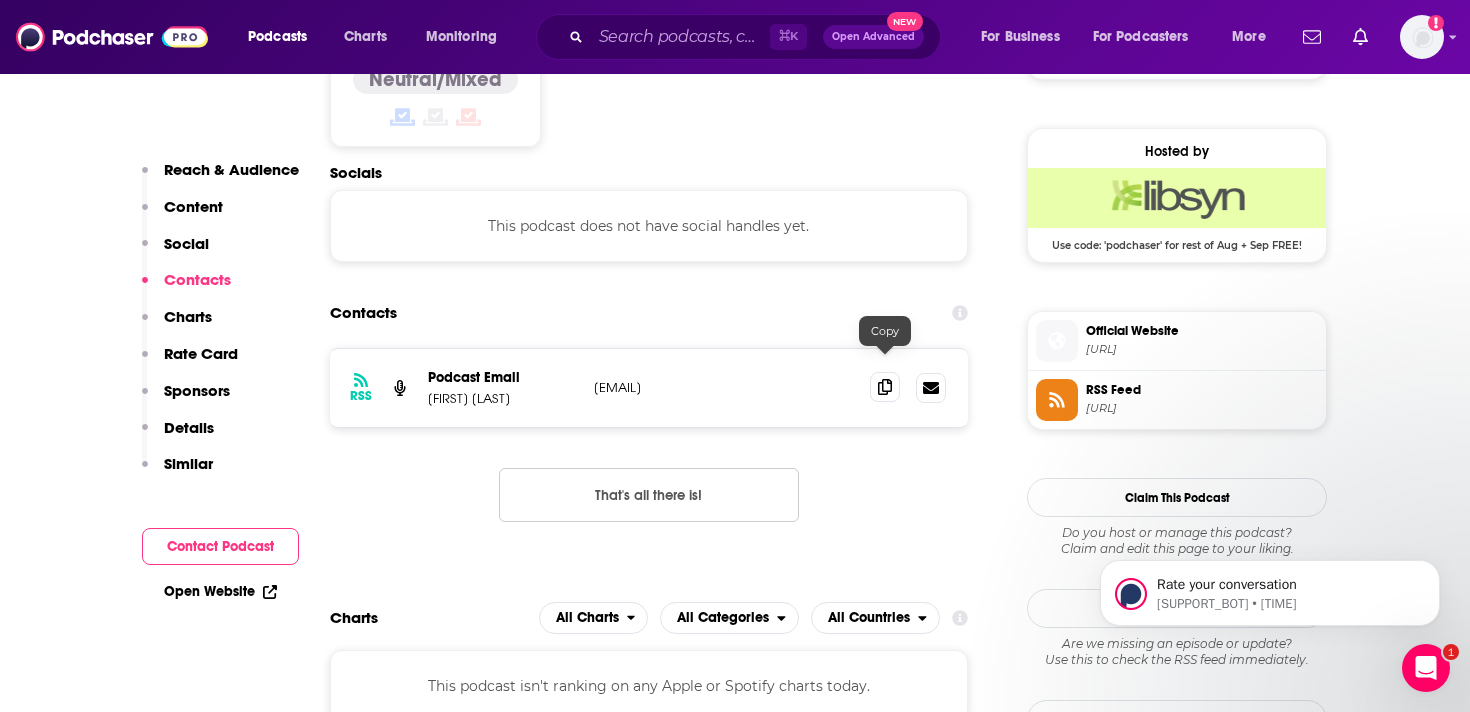 click 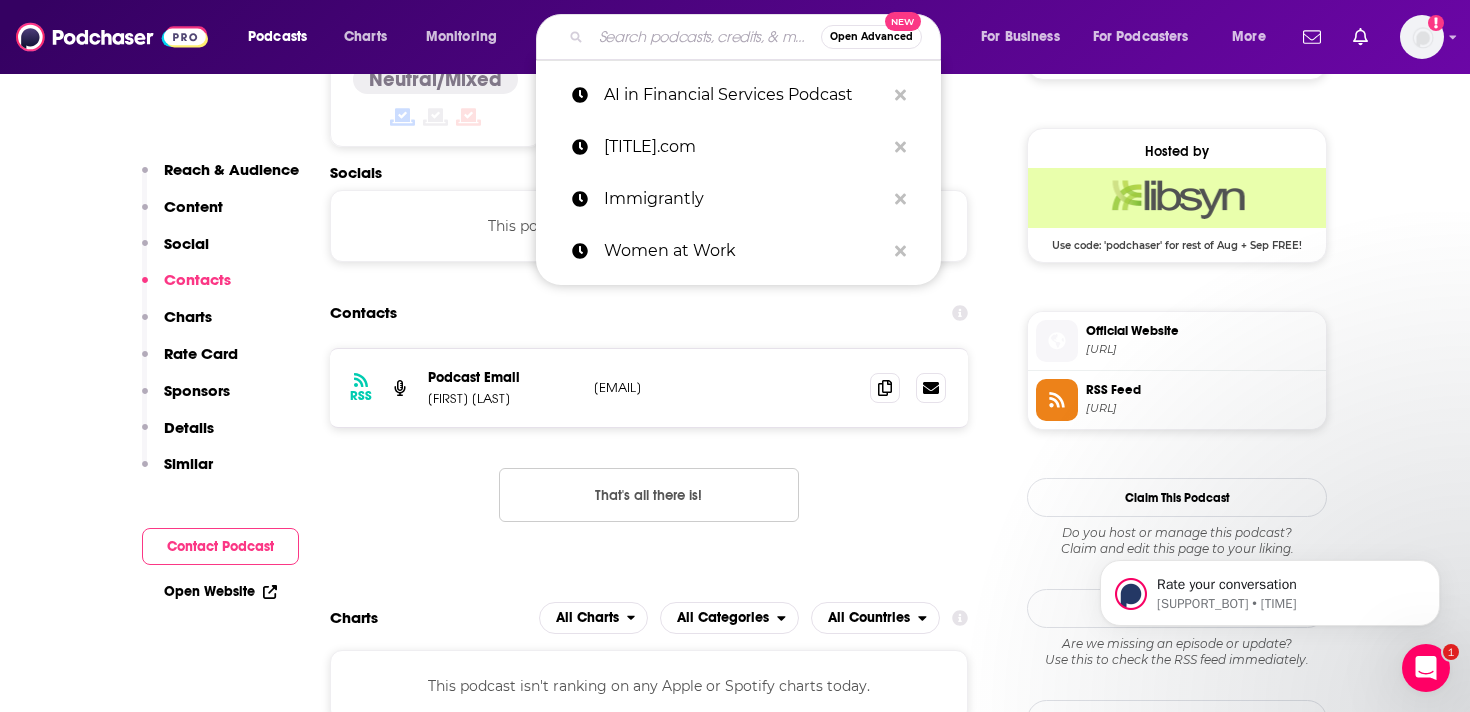 click at bounding box center (706, 37) 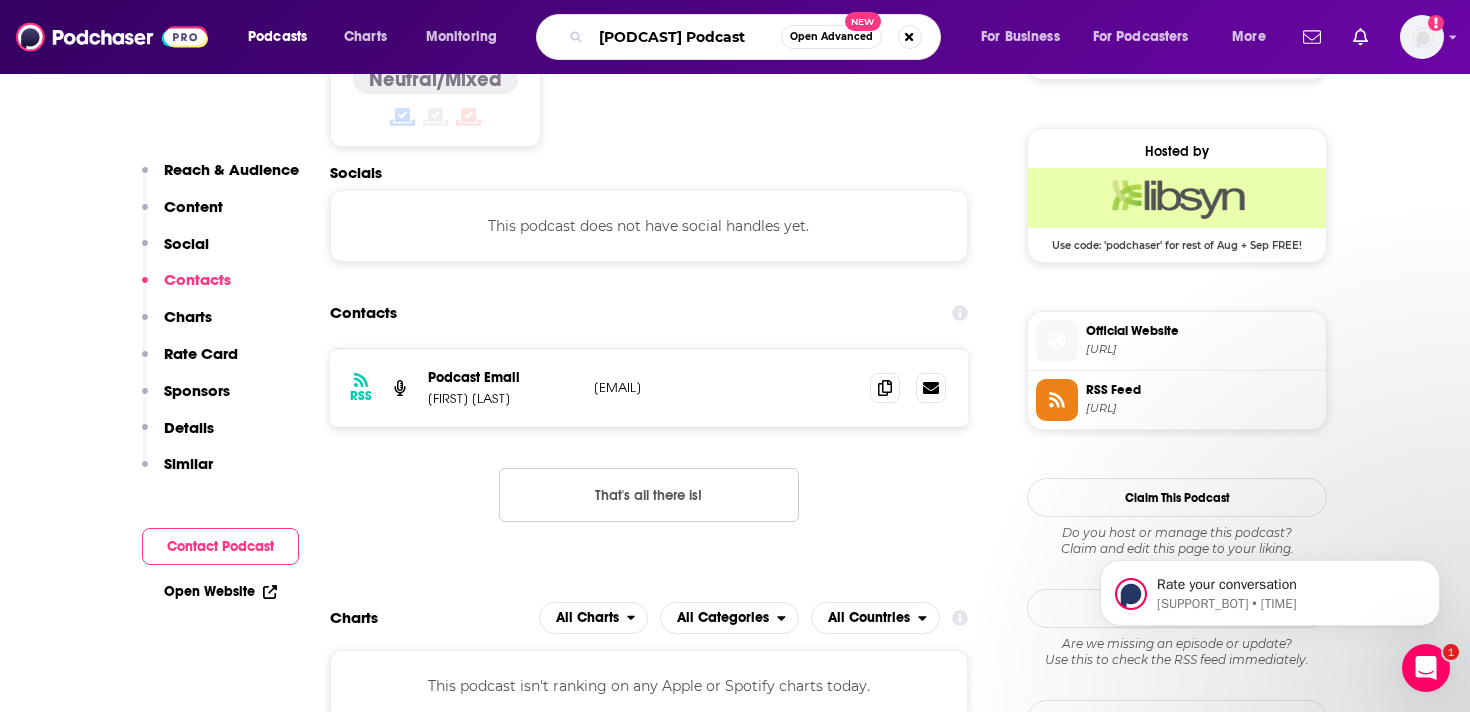 scroll, scrollTop: 0, scrollLeft: 87, axis: horizontal 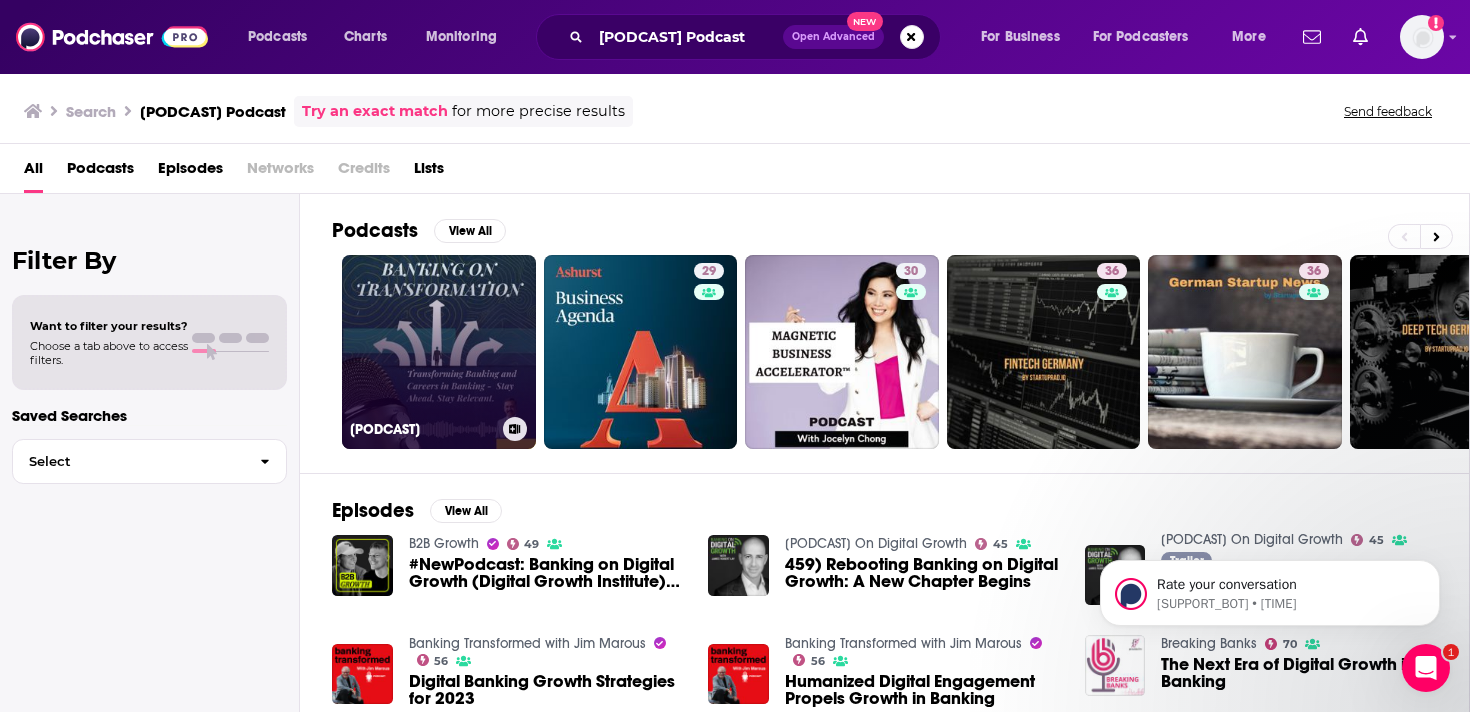 click on "[PODCAST]" at bounding box center (439, 352) 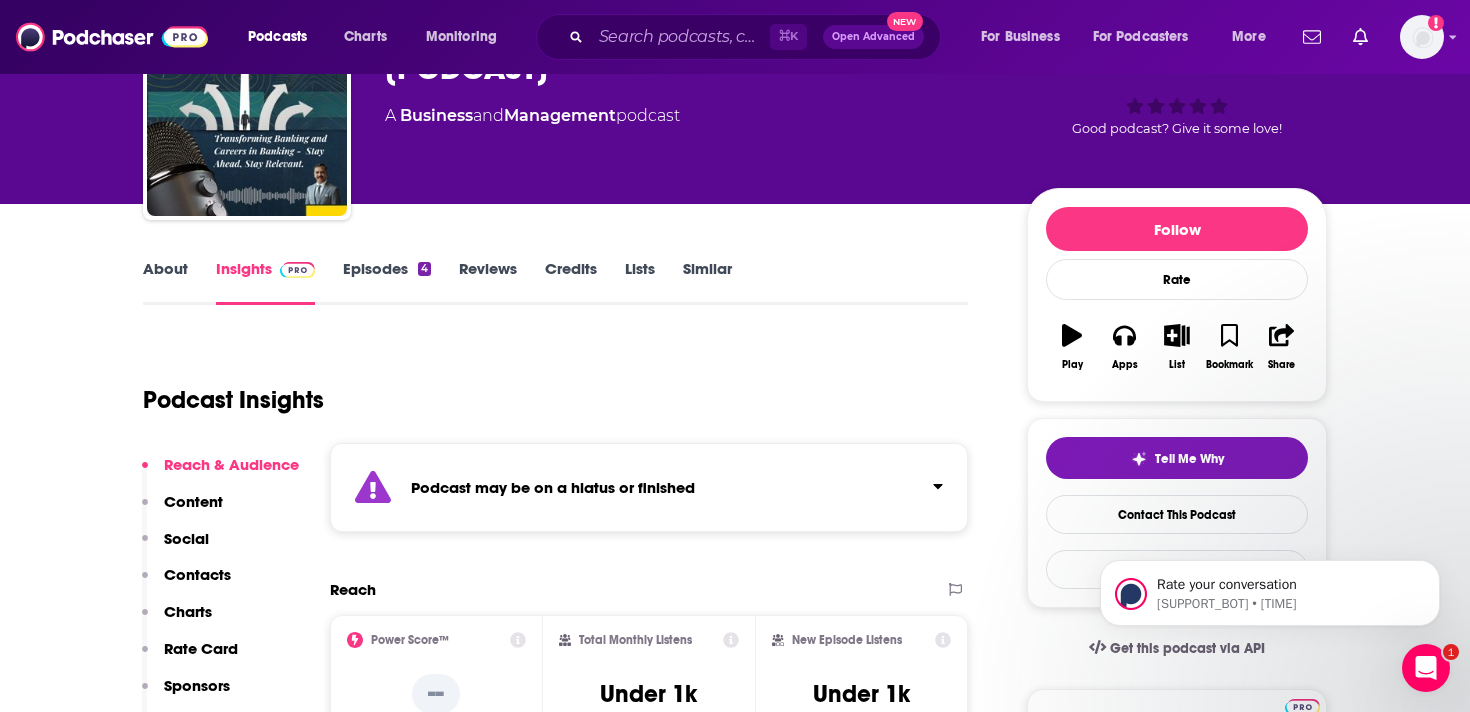 scroll, scrollTop: 0, scrollLeft: 0, axis: both 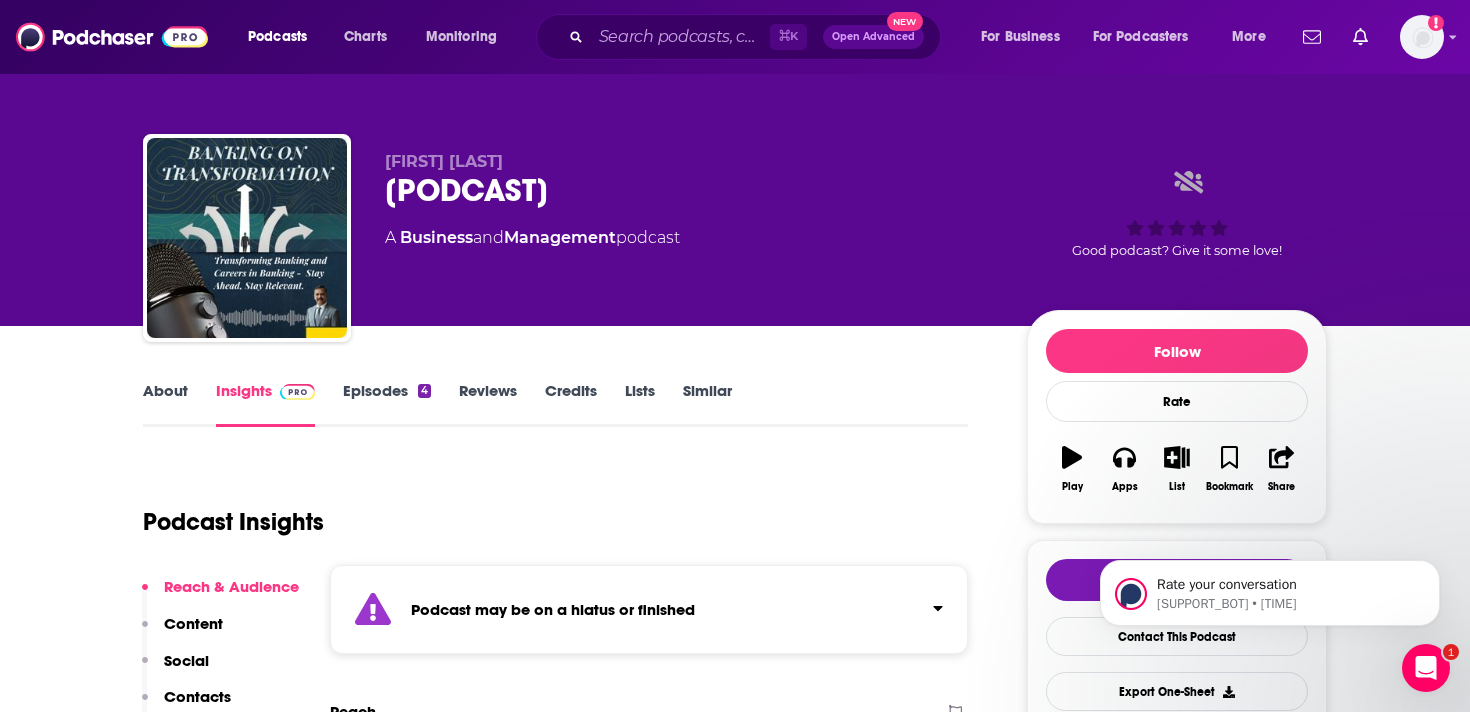 click on "Episodes 4" at bounding box center (387, 404) 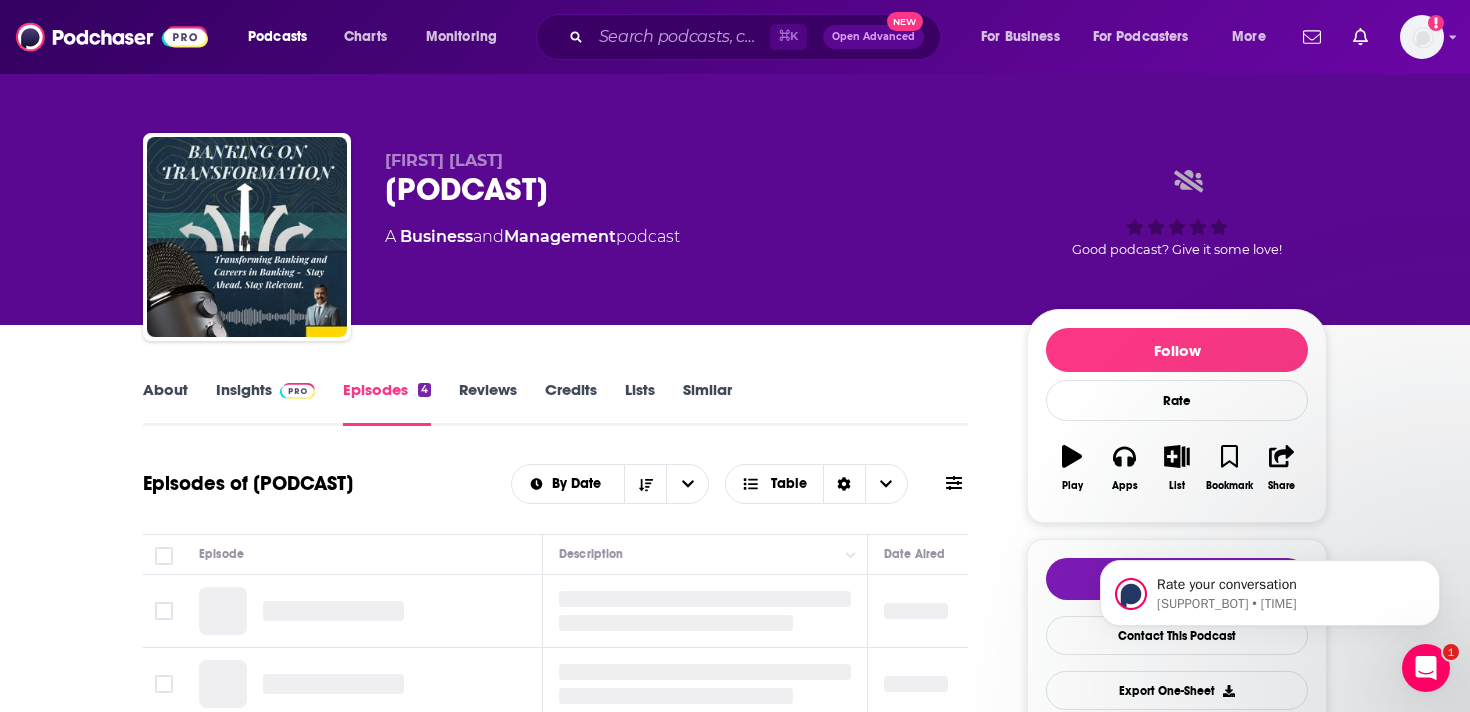 scroll, scrollTop: 192, scrollLeft: 0, axis: vertical 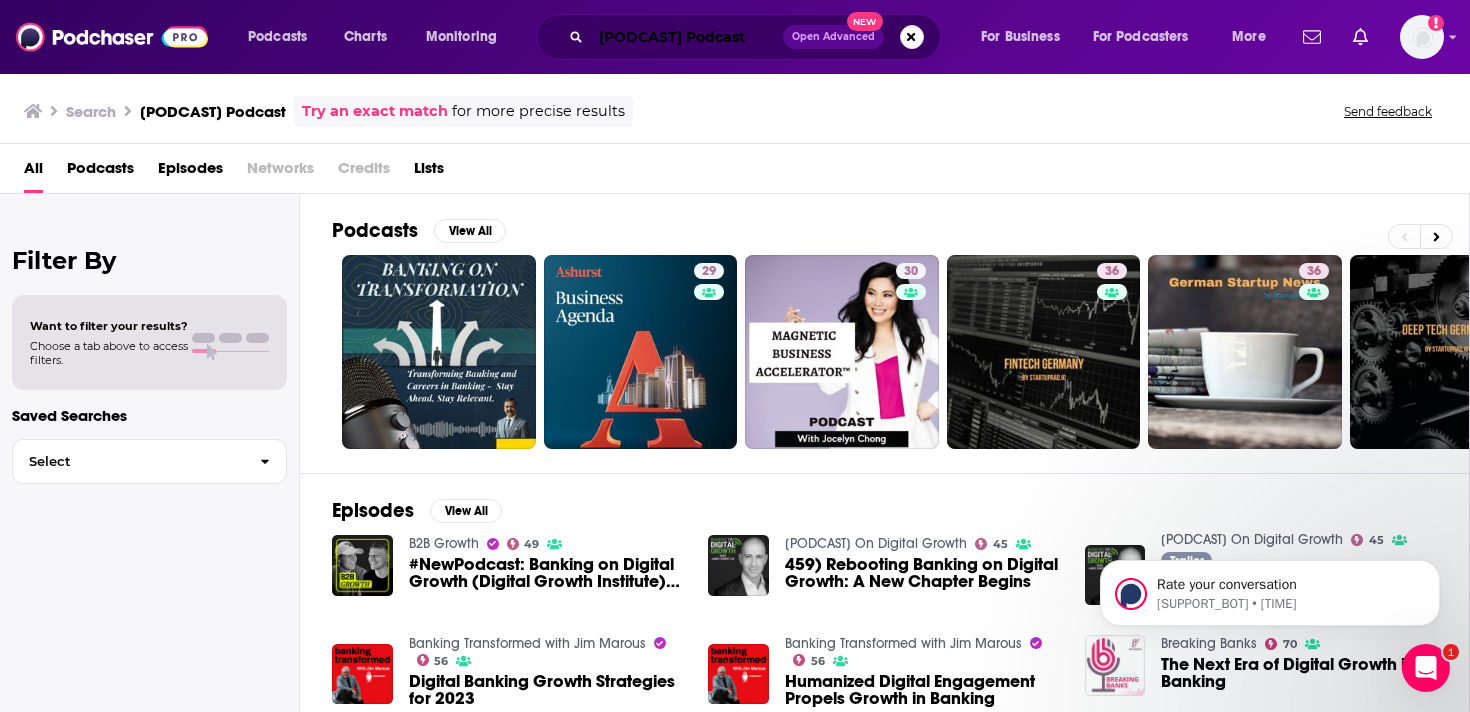 click on "[PODCAST] Podcast" at bounding box center [687, 37] 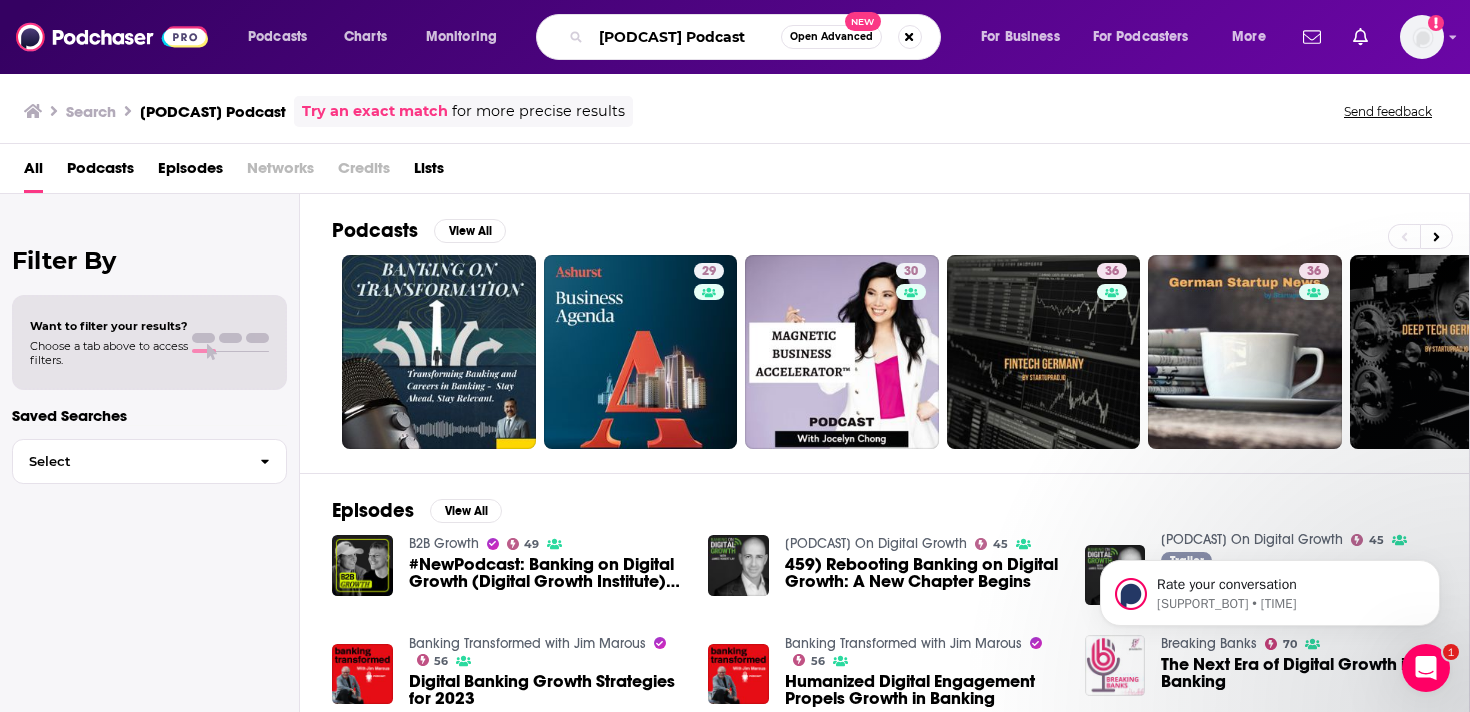 click on "[PODCAST] Podcast" at bounding box center (686, 37) 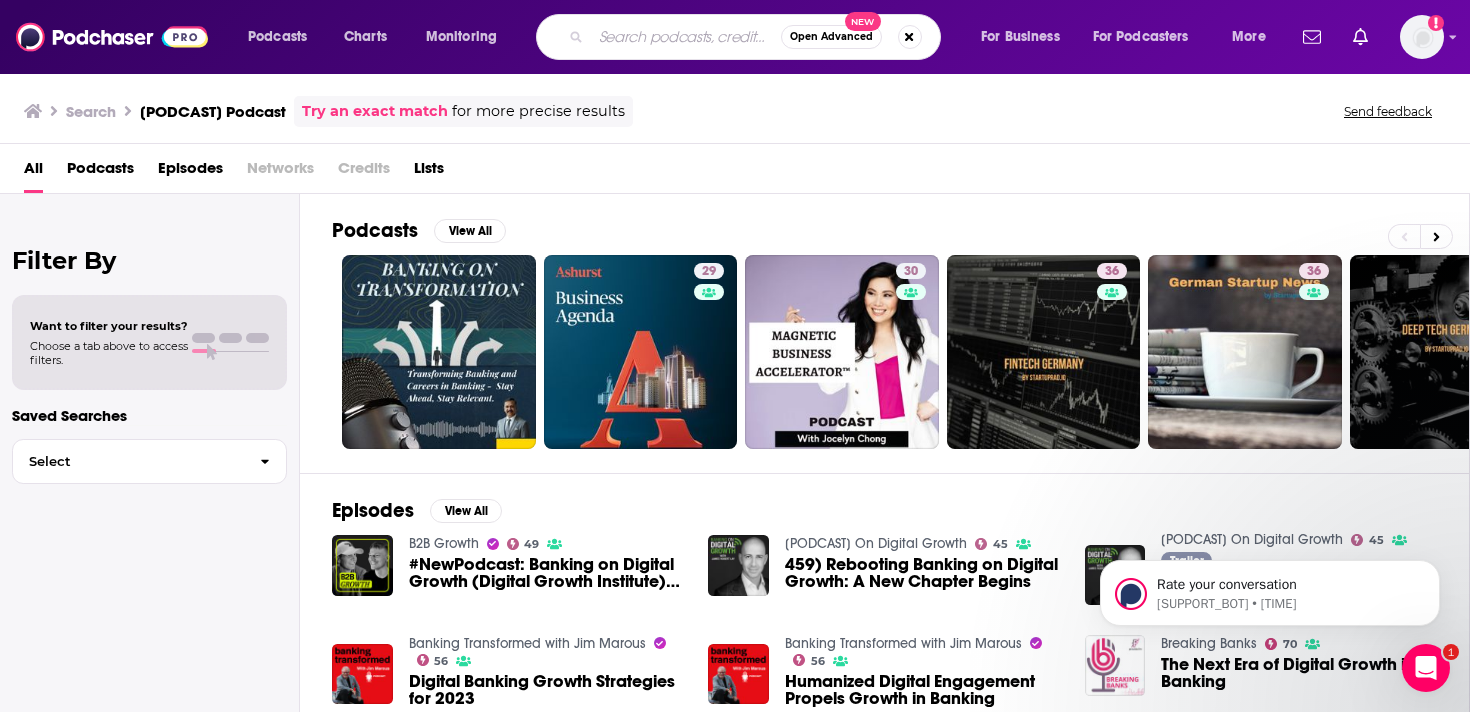scroll, scrollTop: 0, scrollLeft: 0, axis: both 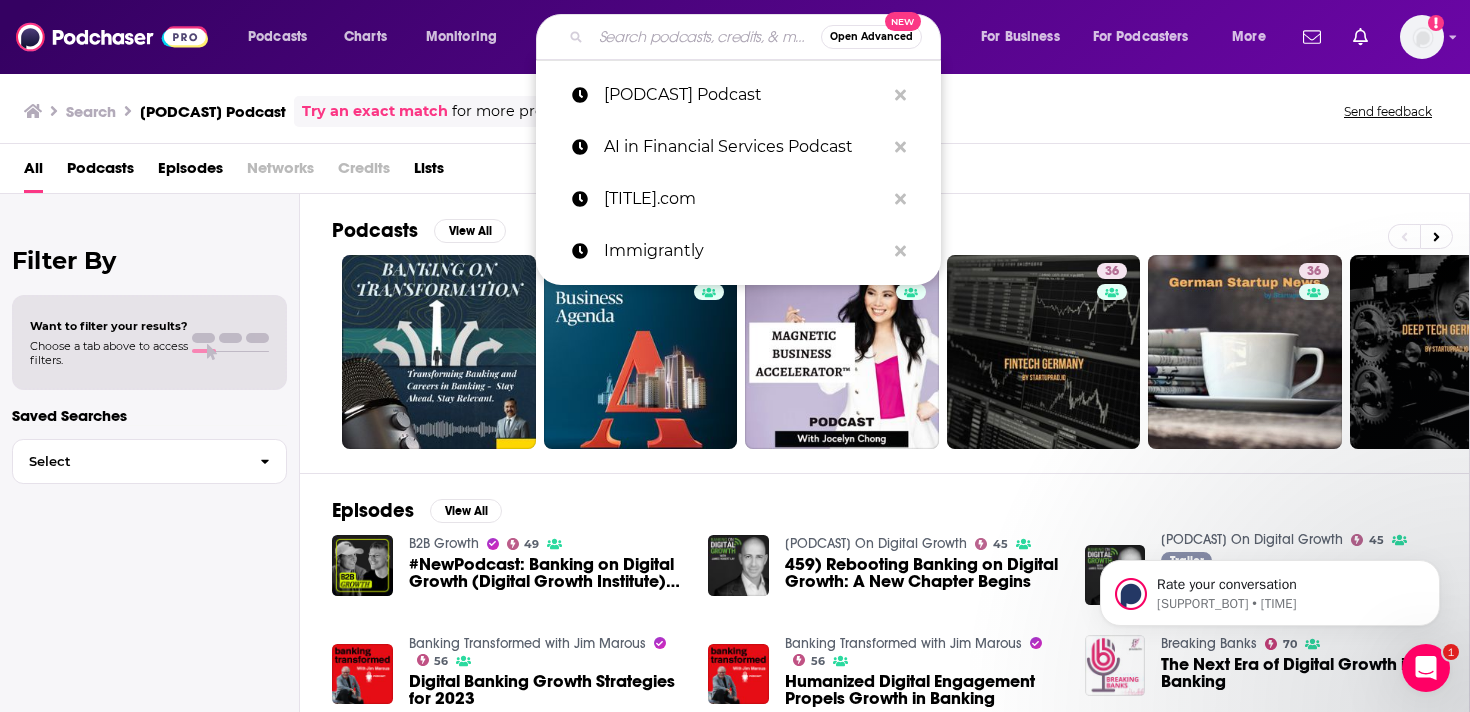 paste on "[PODCAST]" 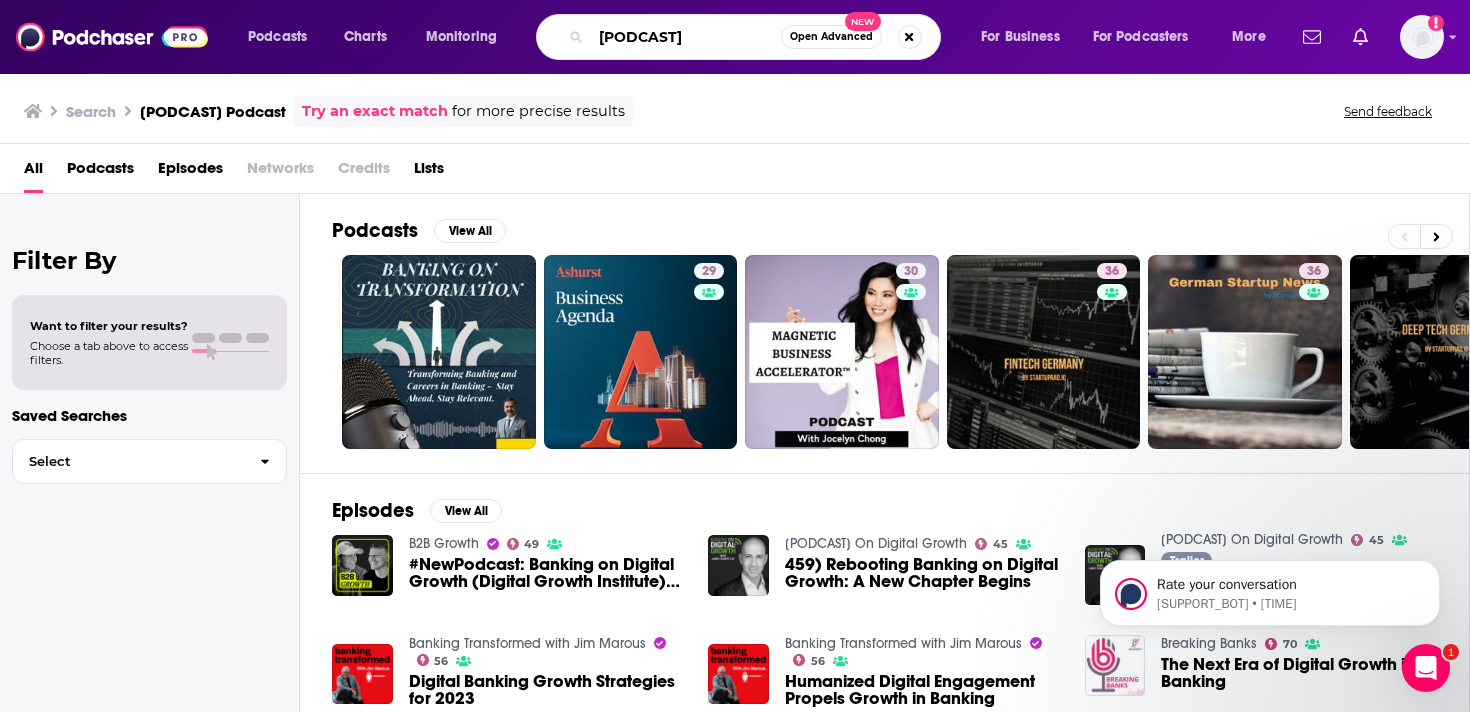 type on "[PODCAST]" 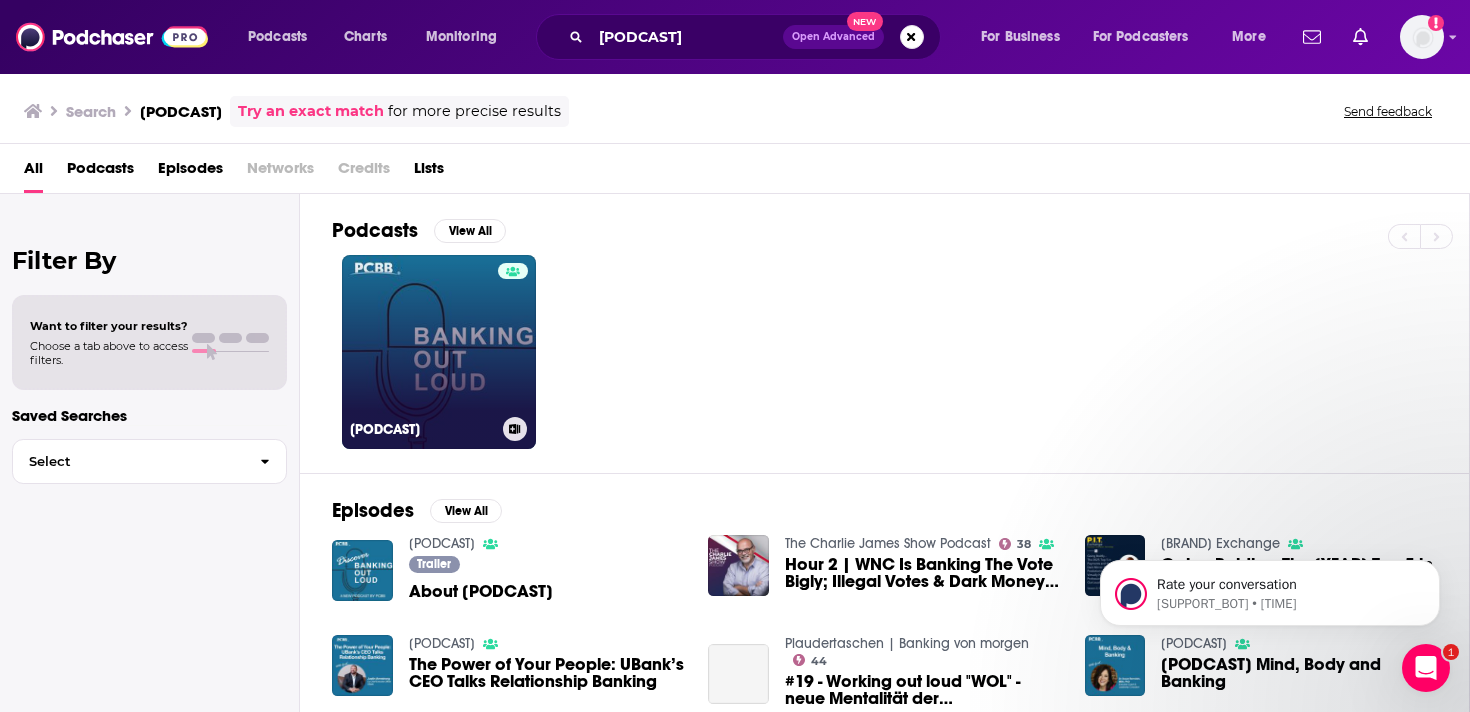 click on "[PODCAST]" at bounding box center (439, 352) 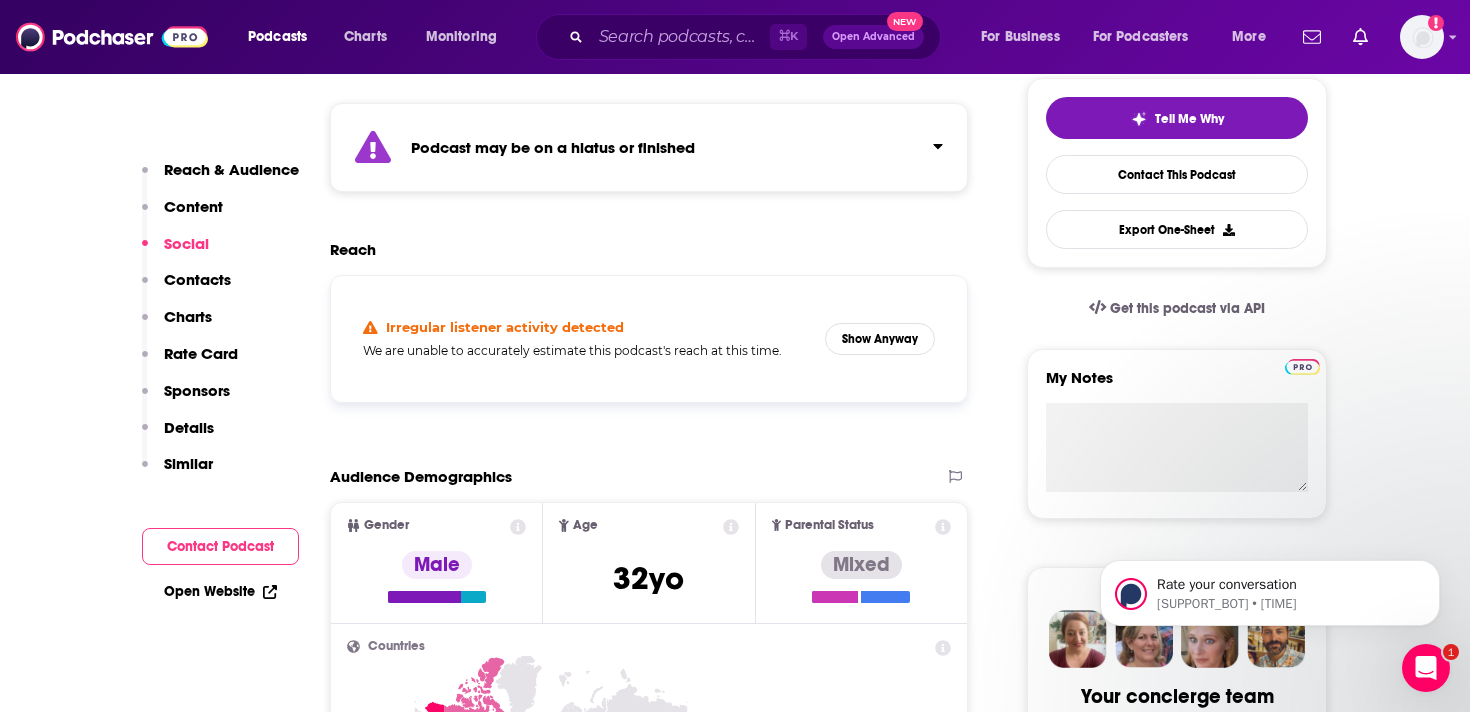 scroll, scrollTop: 0, scrollLeft: 0, axis: both 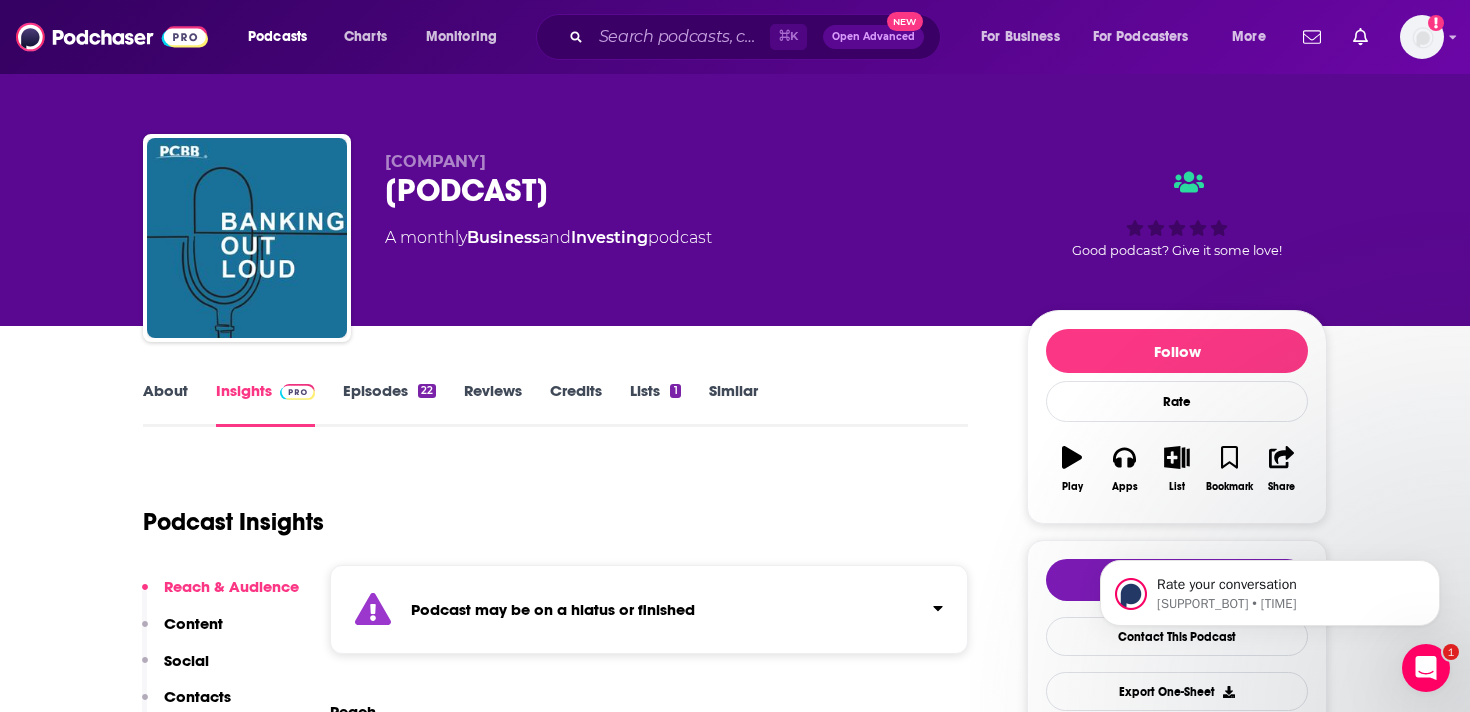 click on "Episodes 22" at bounding box center [389, 404] 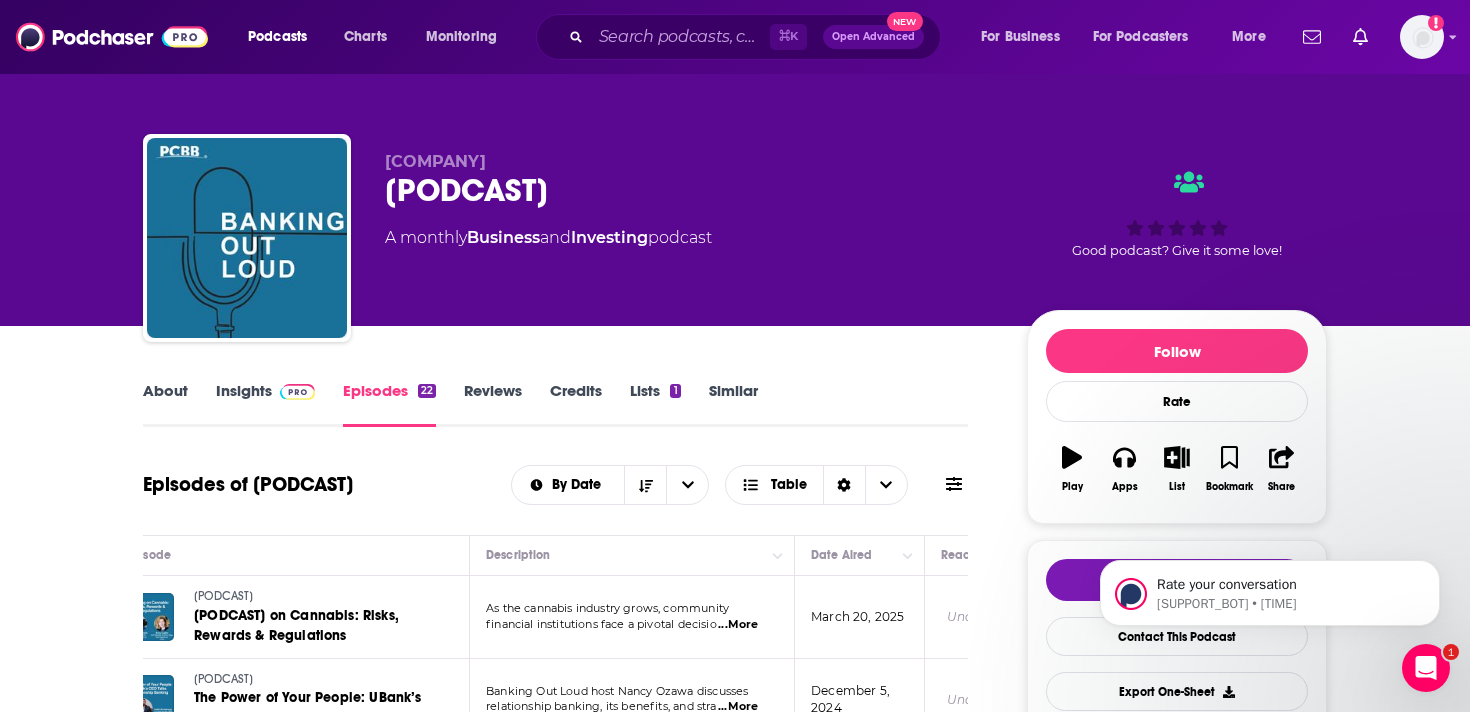 scroll, scrollTop: 0, scrollLeft: 76, axis: horizontal 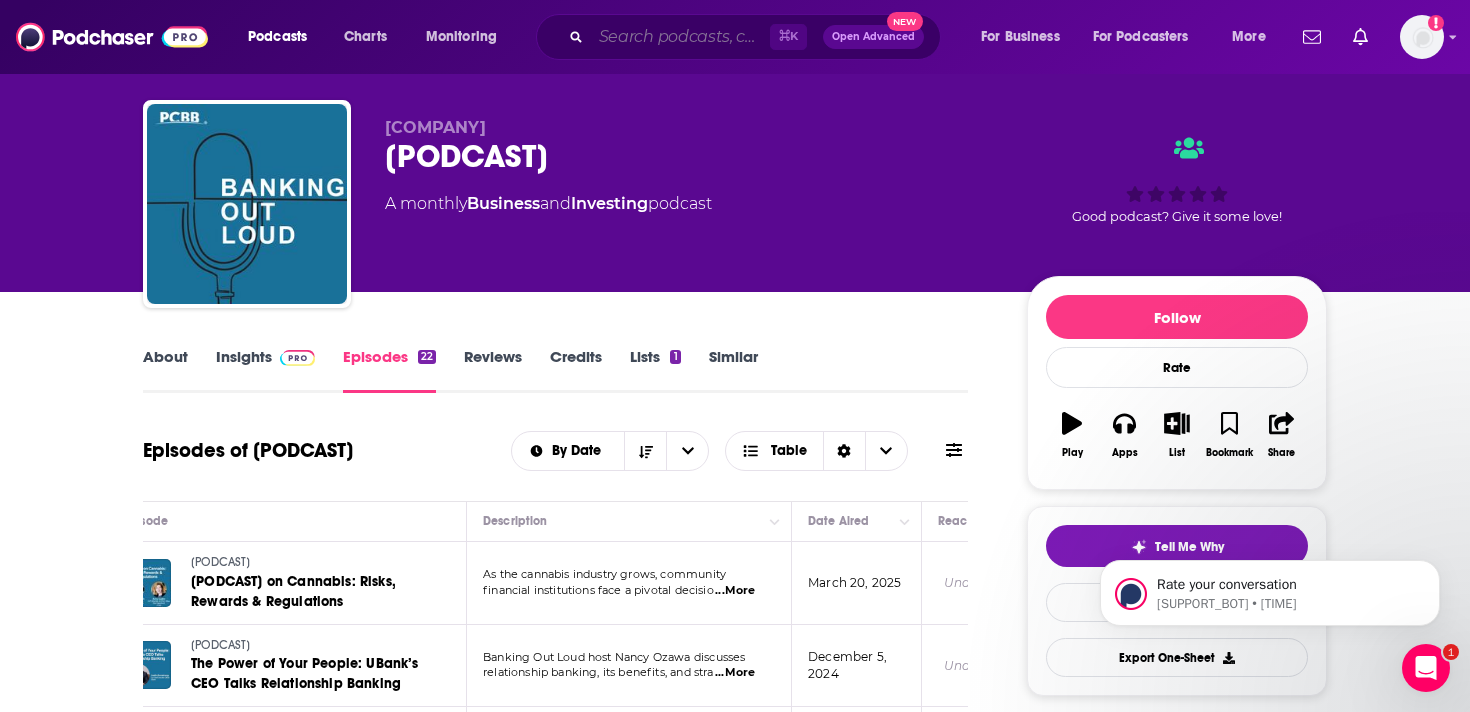 click at bounding box center [680, 37] 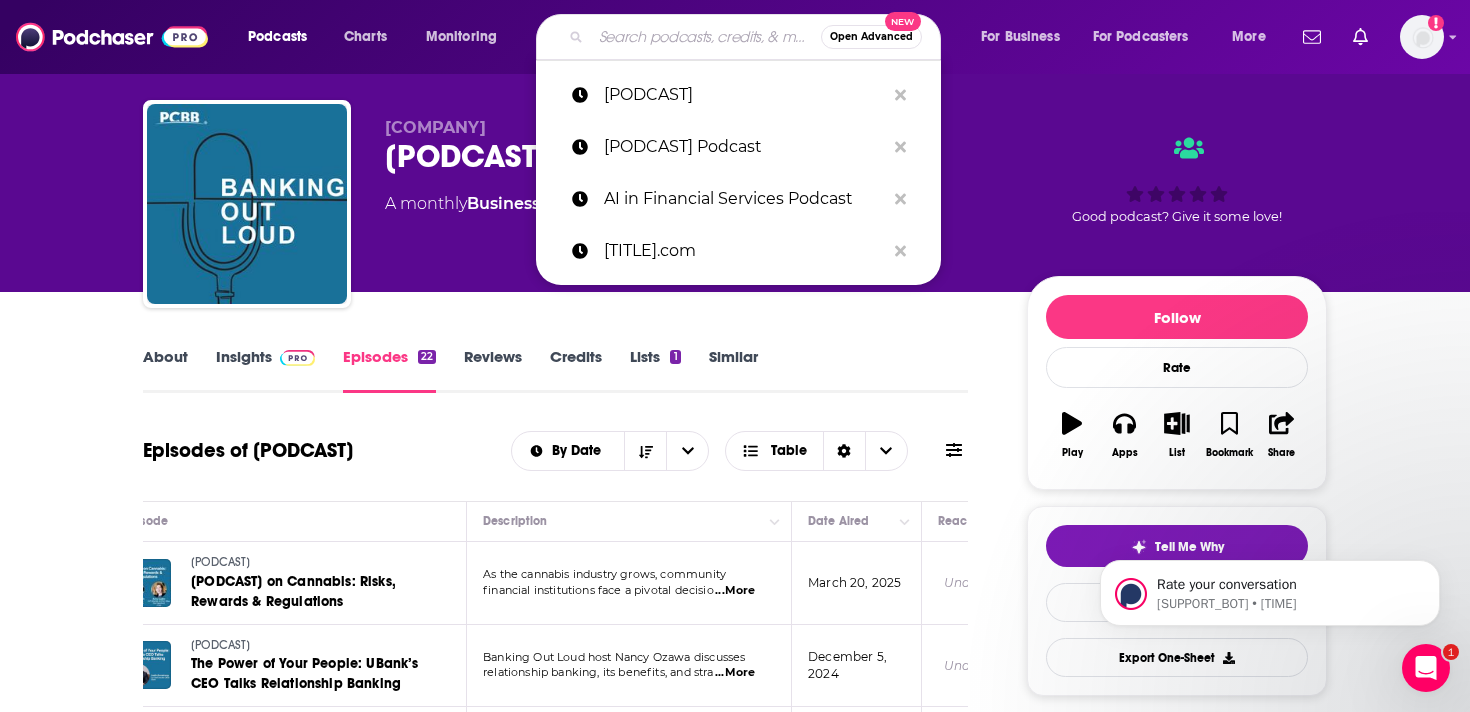 paste on "Banking Transformed" 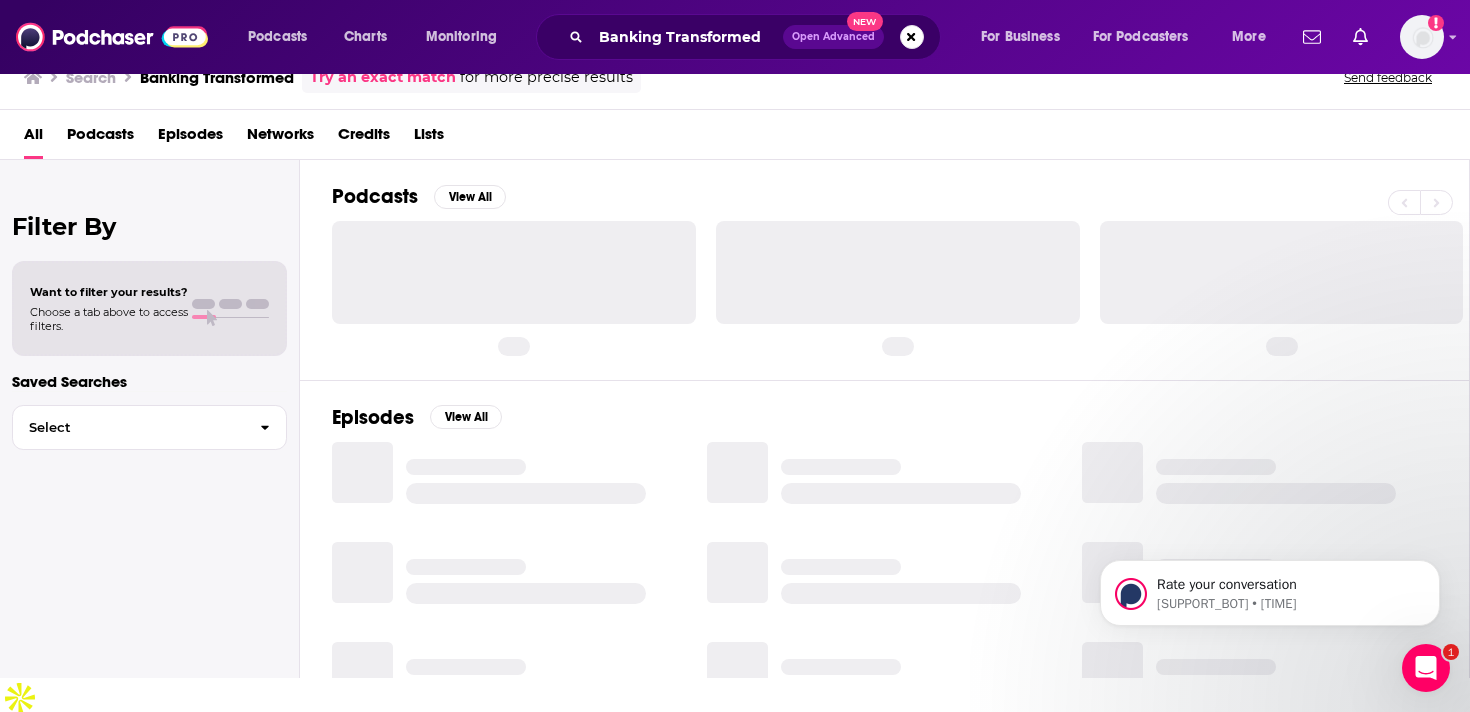 scroll, scrollTop: 0, scrollLeft: 0, axis: both 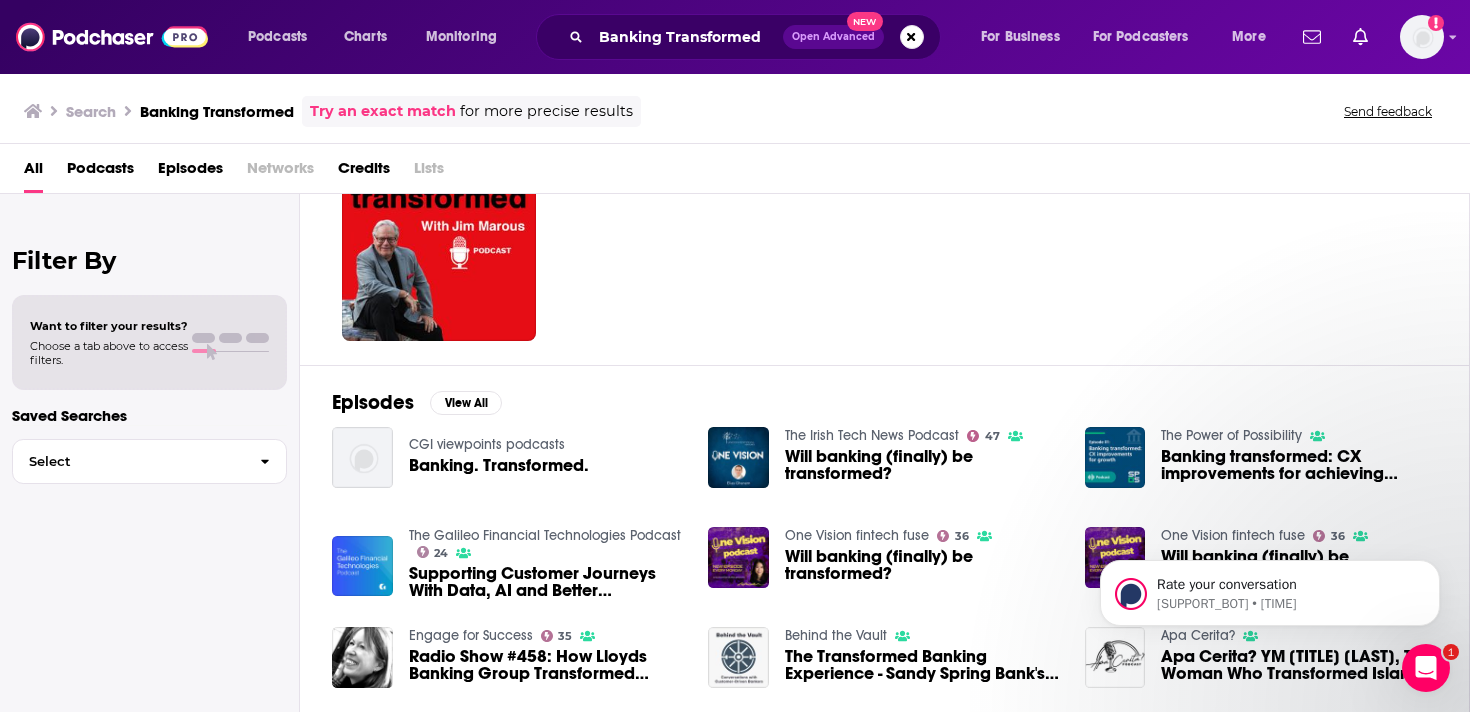 click on "Open Advanced New" at bounding box center (853, 37) 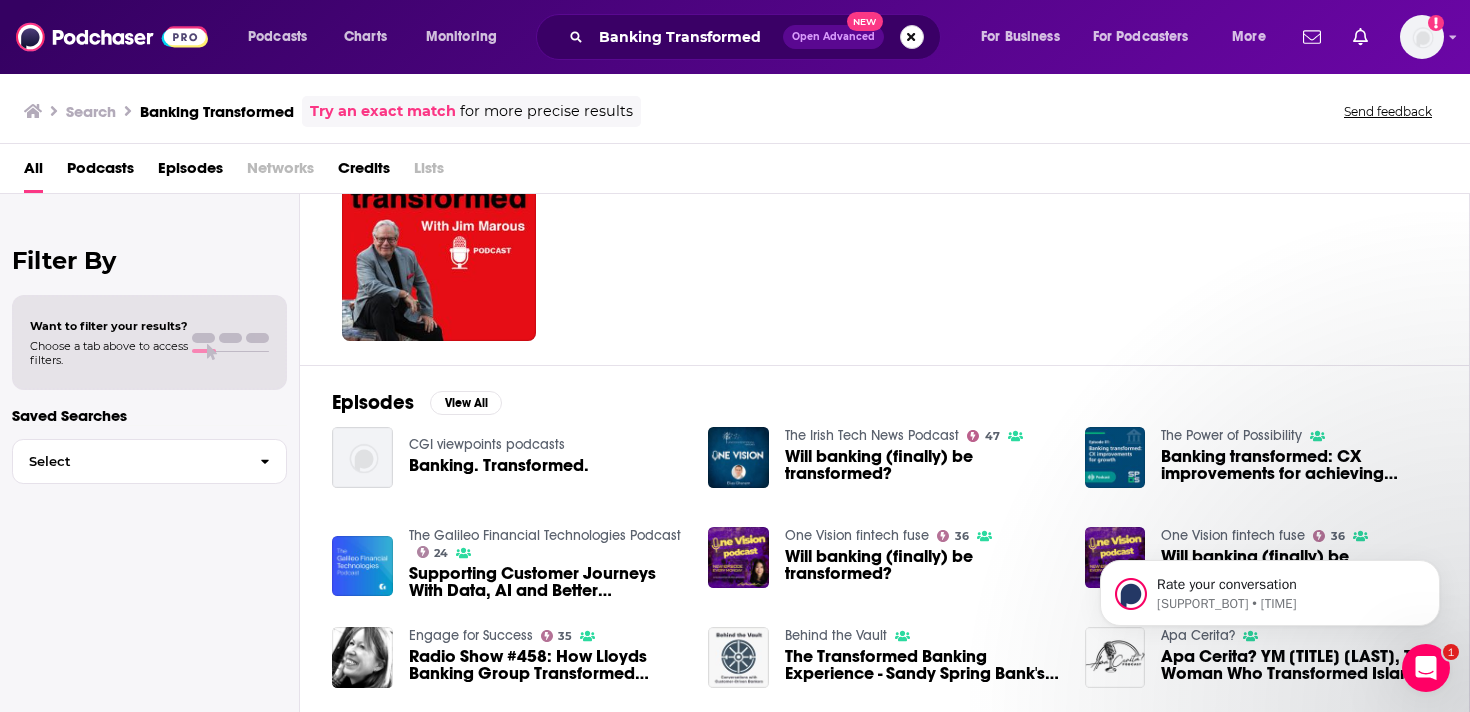 click at bounding box center (912, 37) 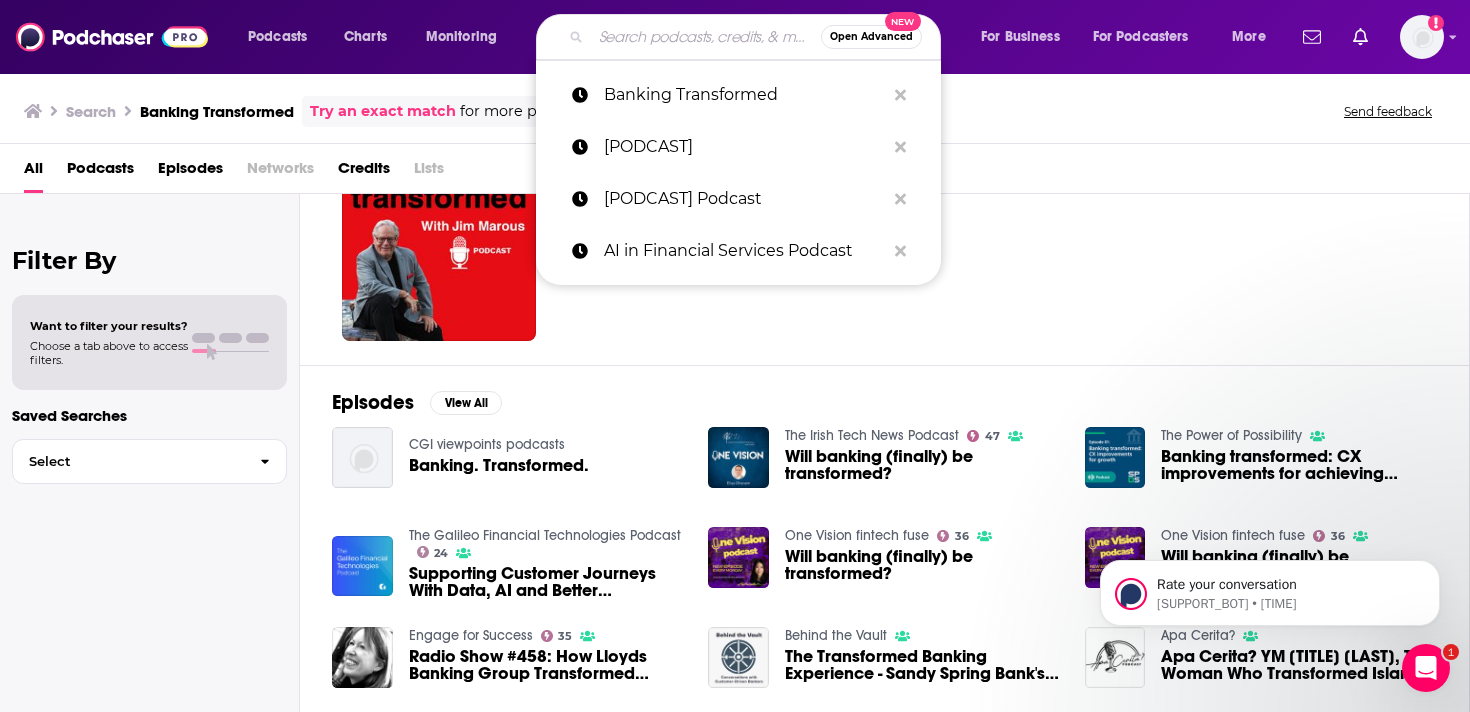 paste on "[PODCAST] With Interest" 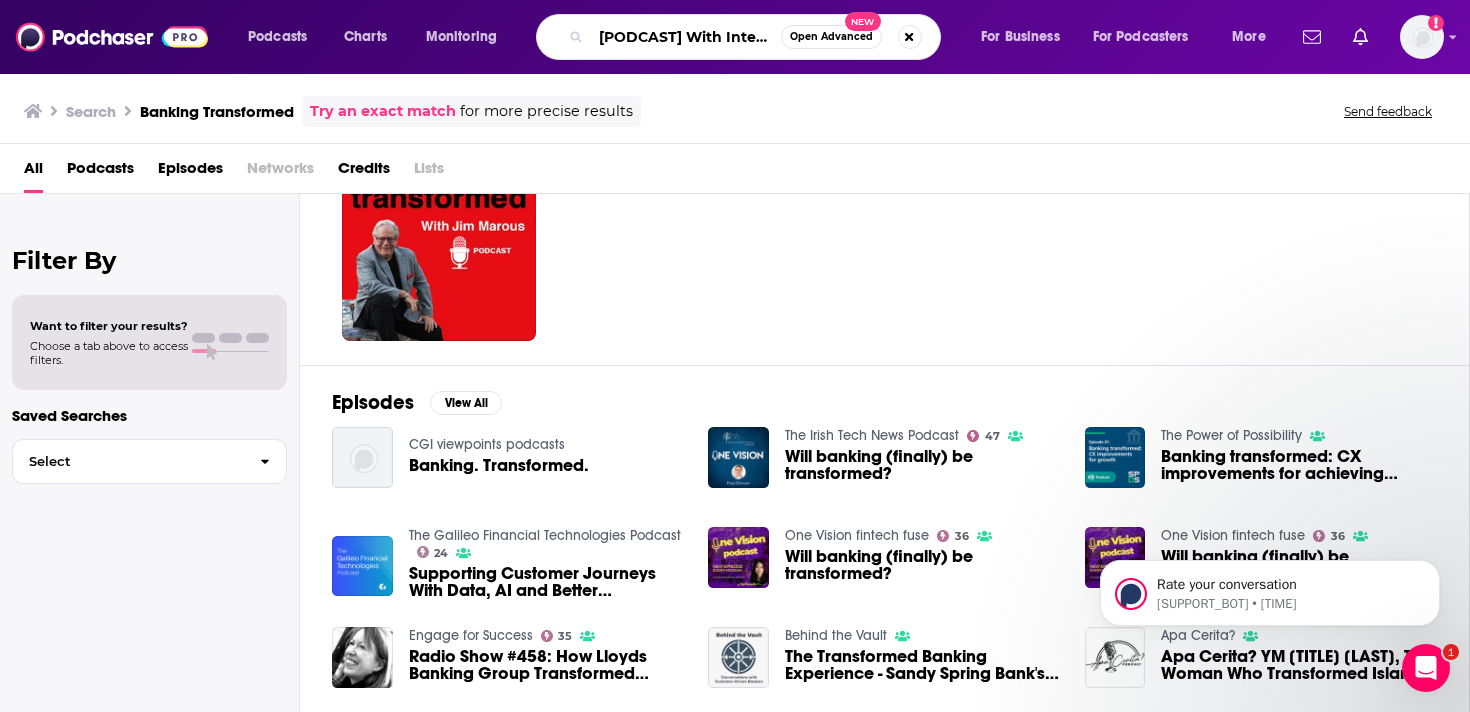 type on "[PODCAST] With Interest" 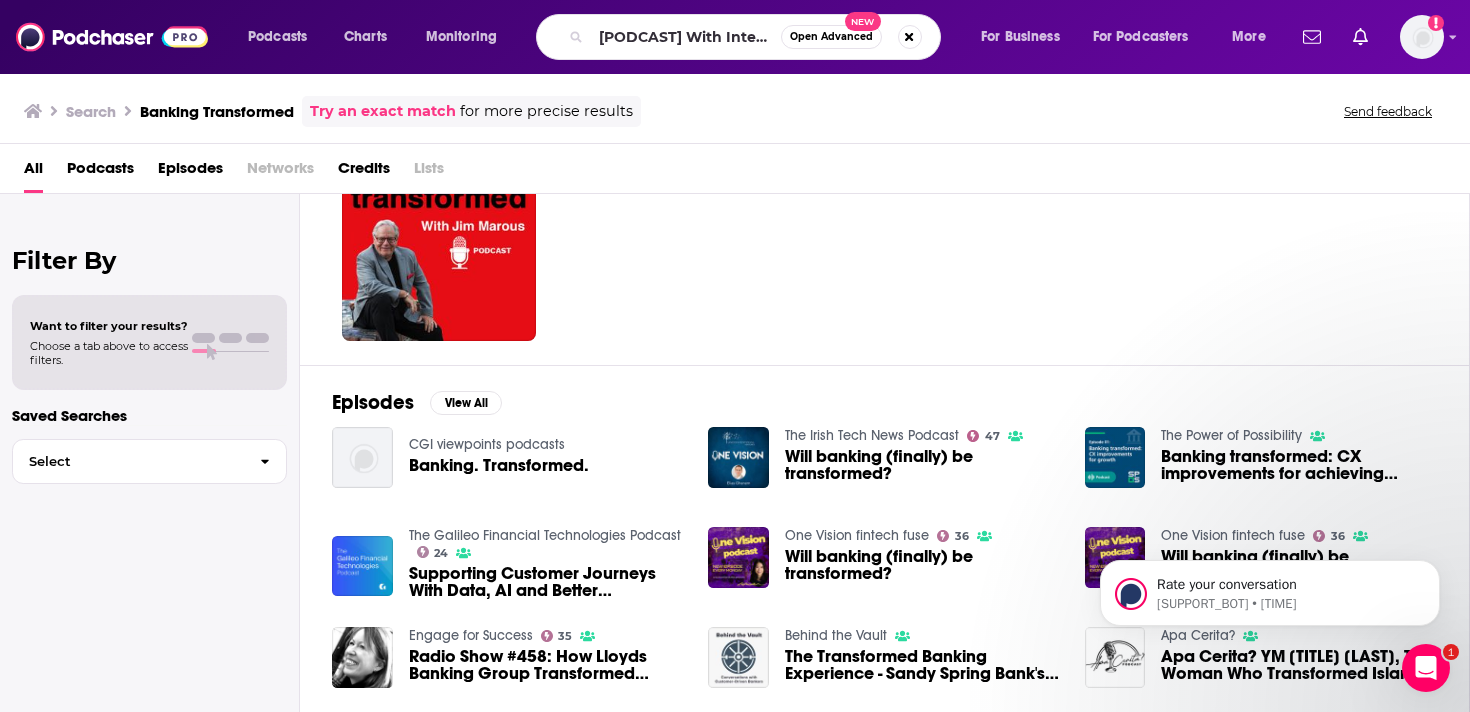 scroll, scrollTop: 108, scrollLeft: 0, axis: vertical 